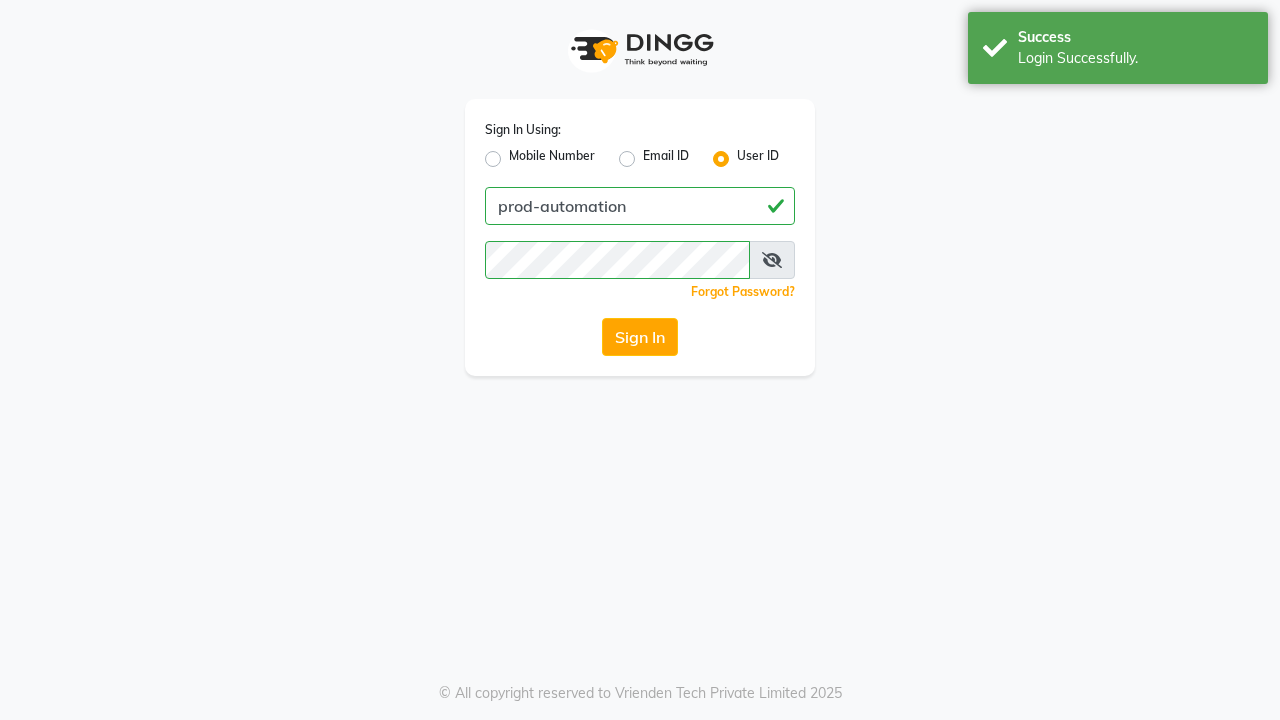 scroll, scrollTop: 0, scrollLeft: 0, axis: both 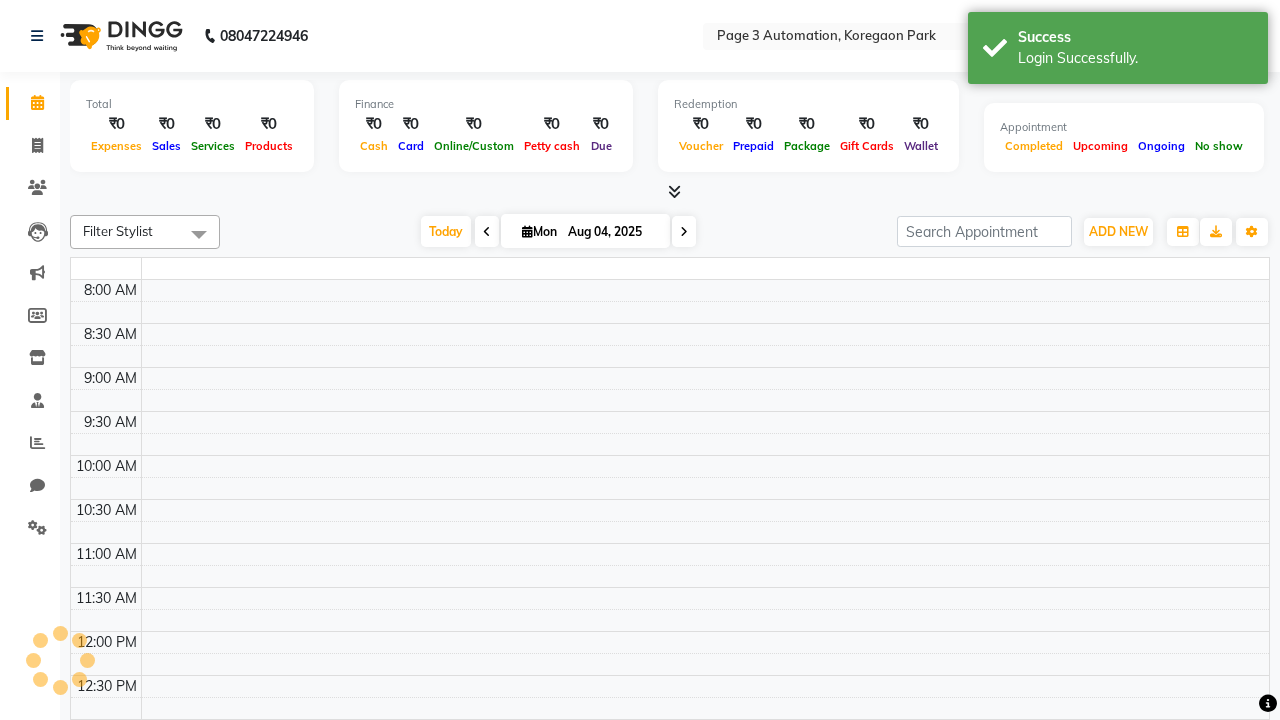 select on "en" 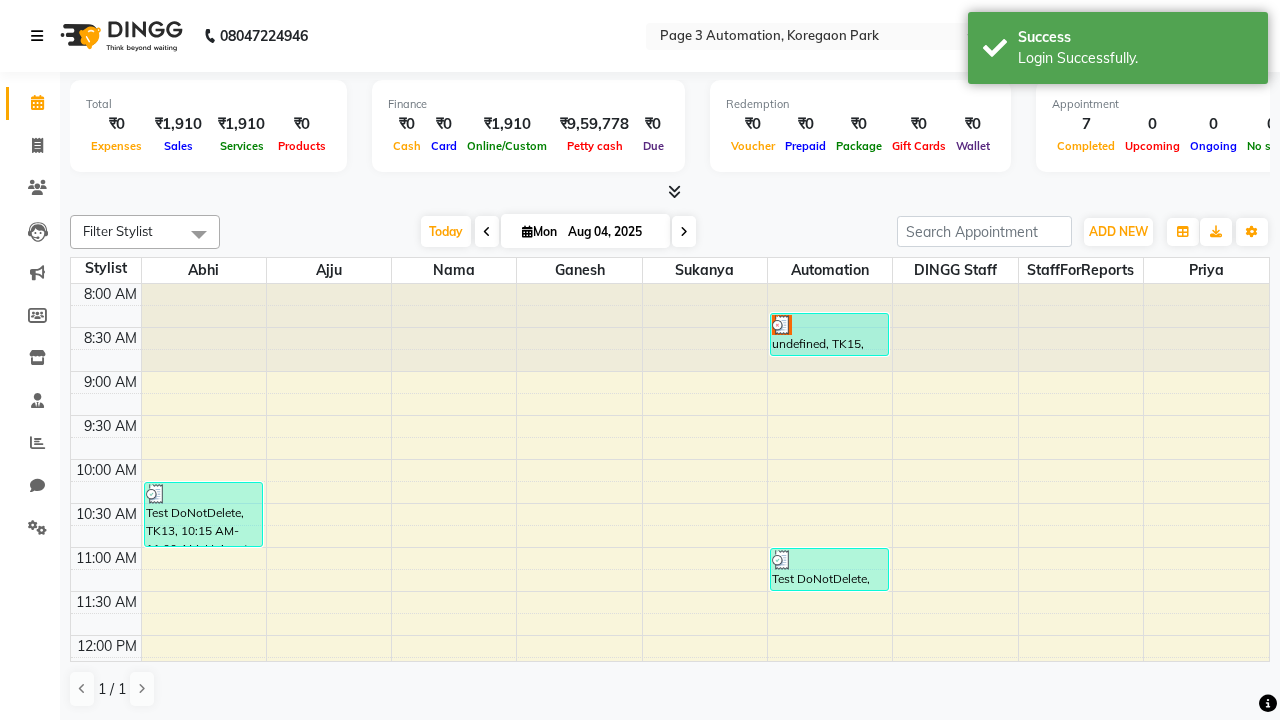 click at bounding box center (37, 36) 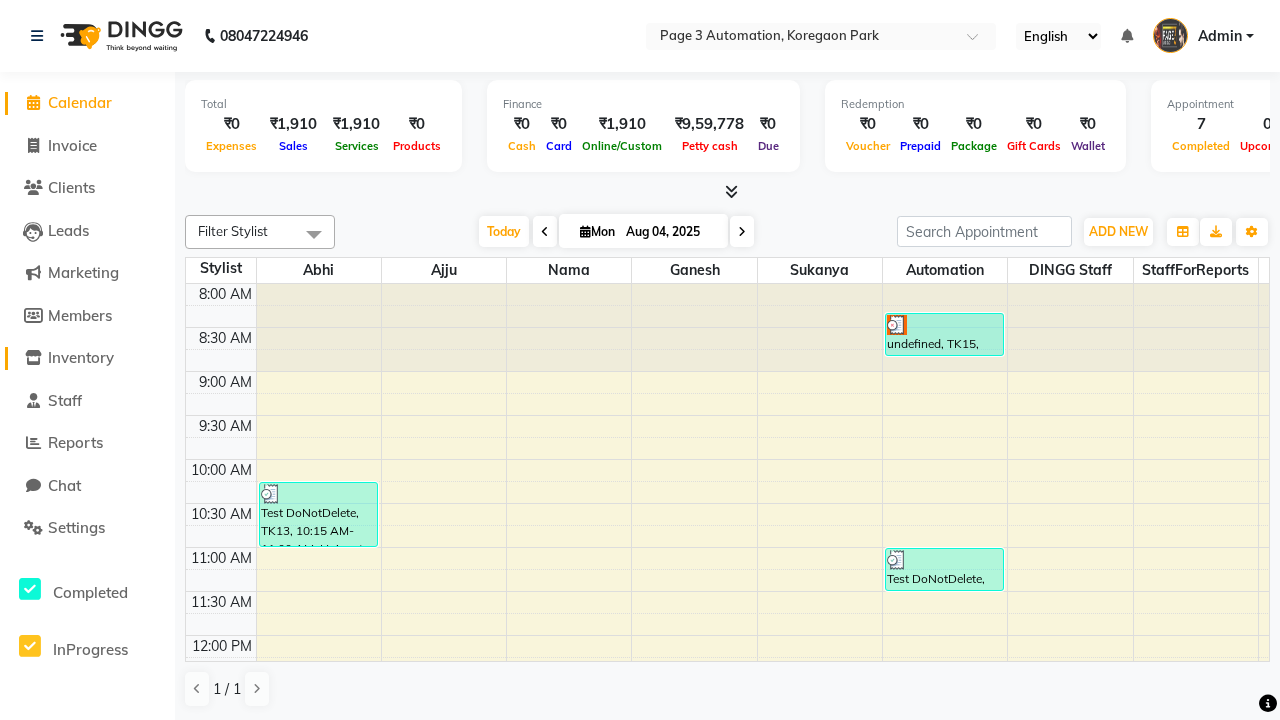 click on "Inventory" 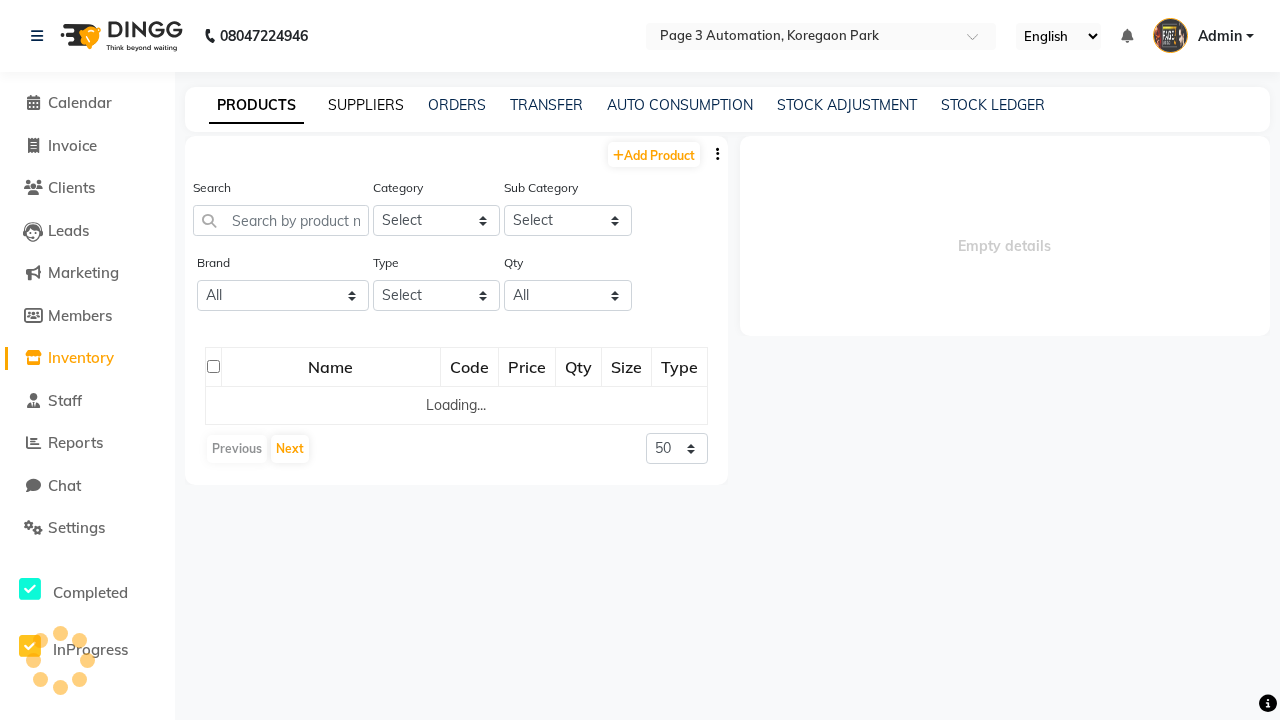 click on "SUPPLIERS" 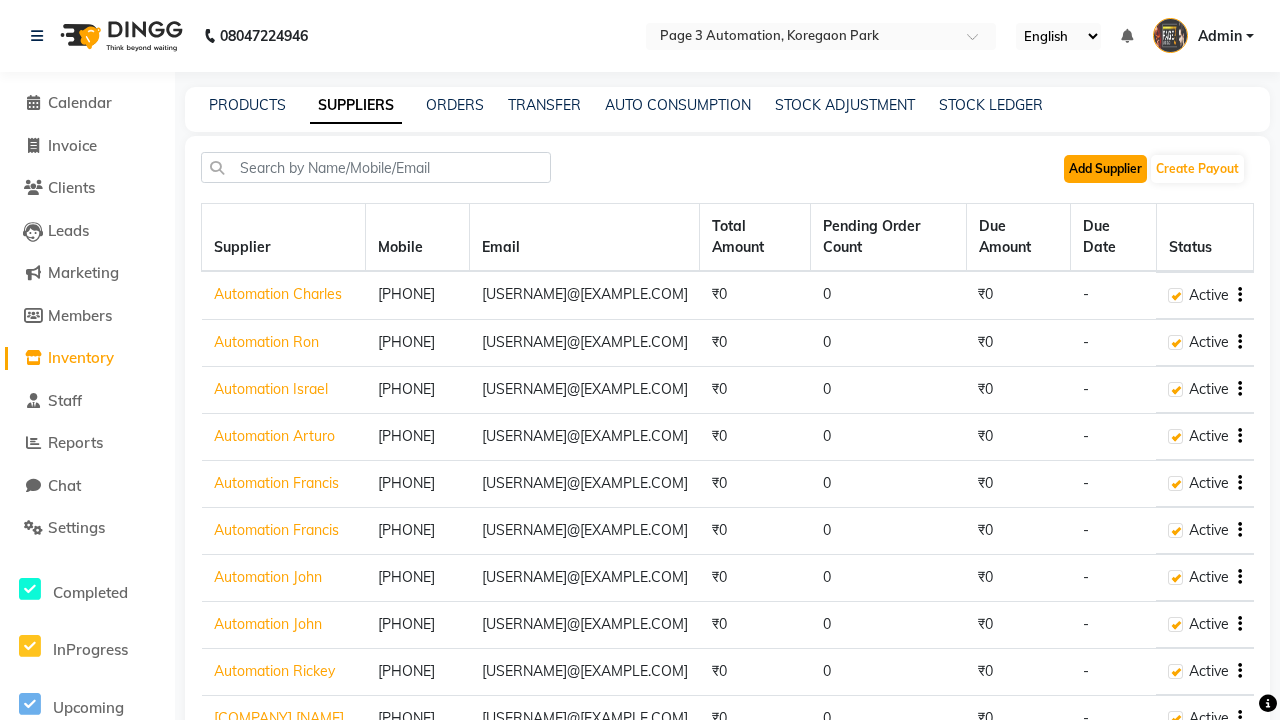 click on "Add Supplier" 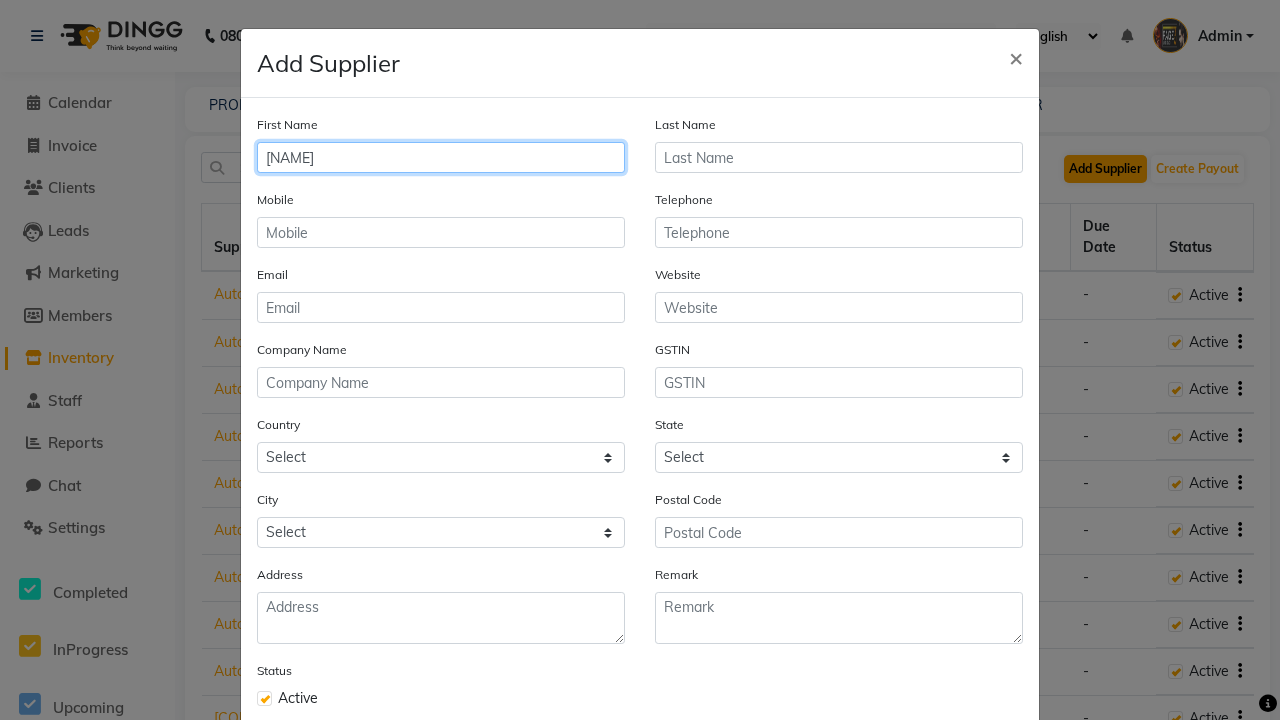 type on "[NAME]" 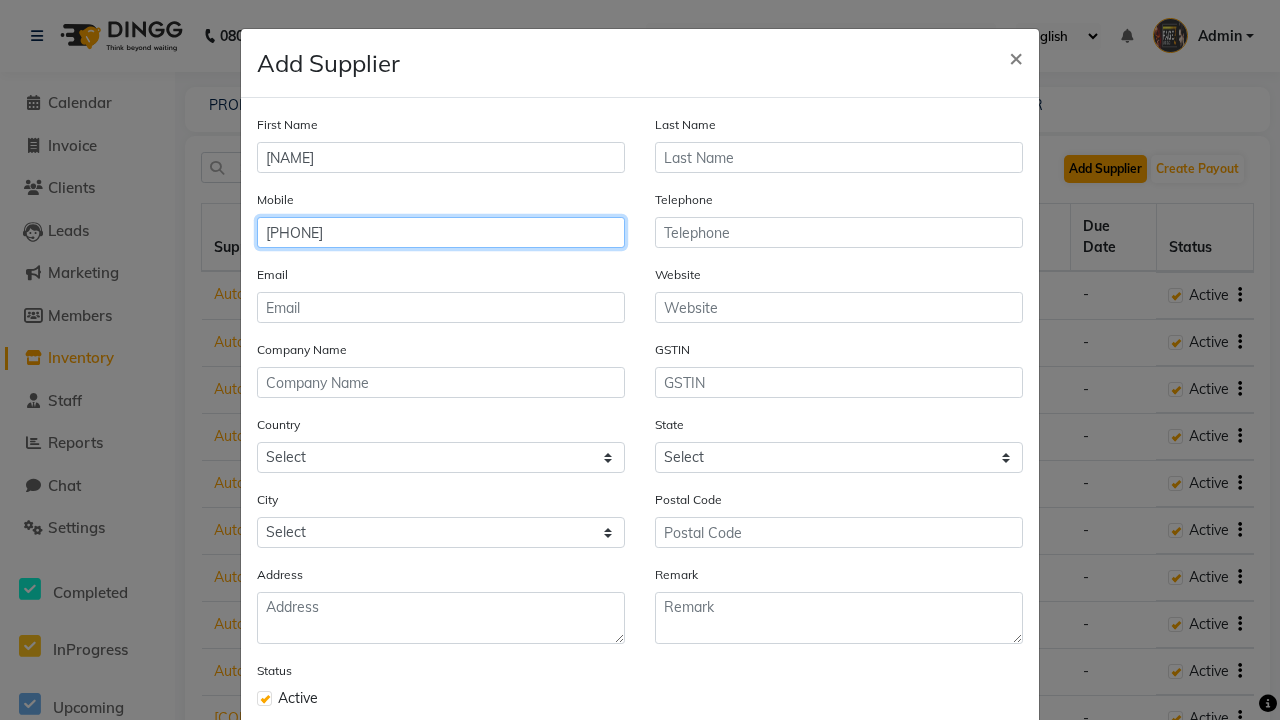 type on "[PHONE]" 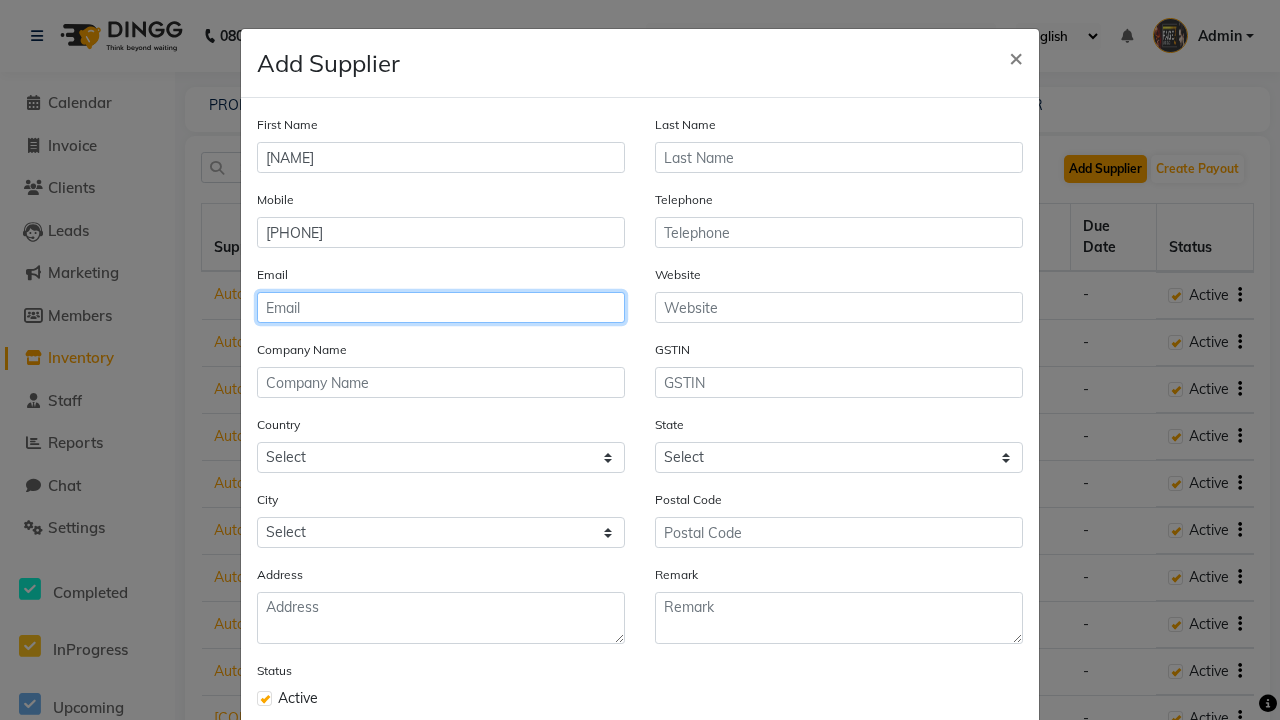 type on "[USERNAME]@[EXAMPLE.COM]" 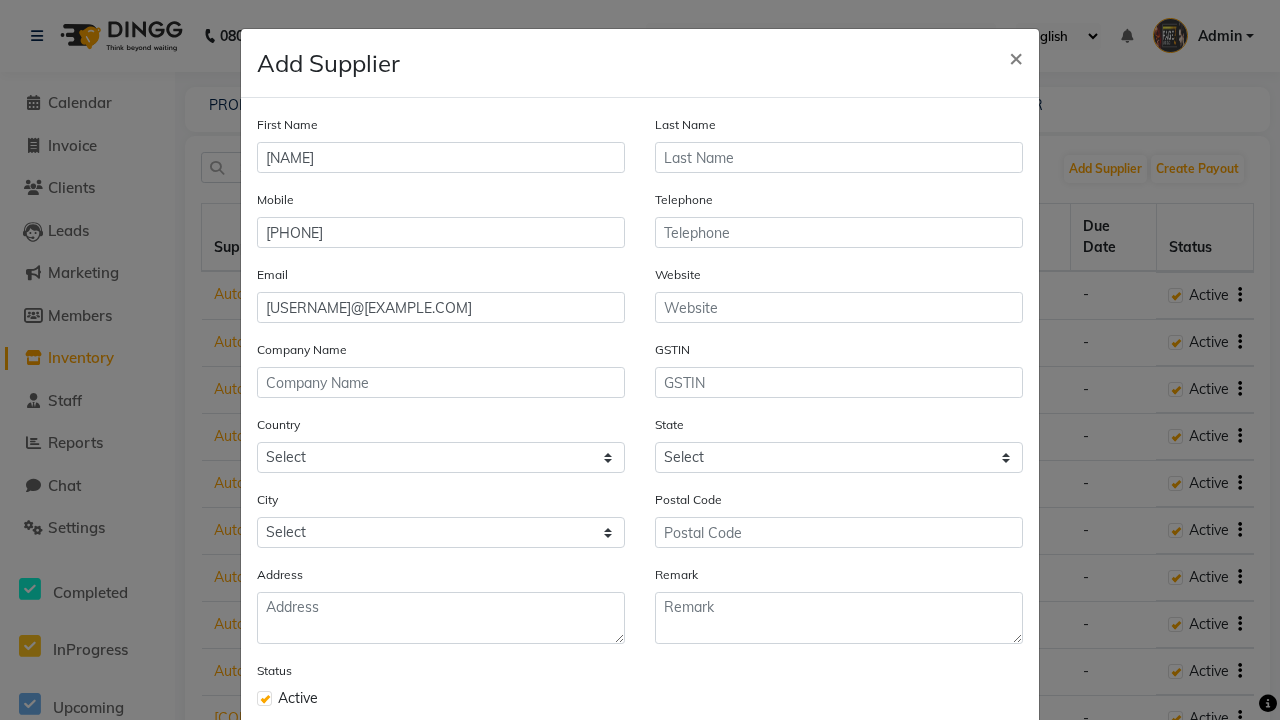 click on "Save" 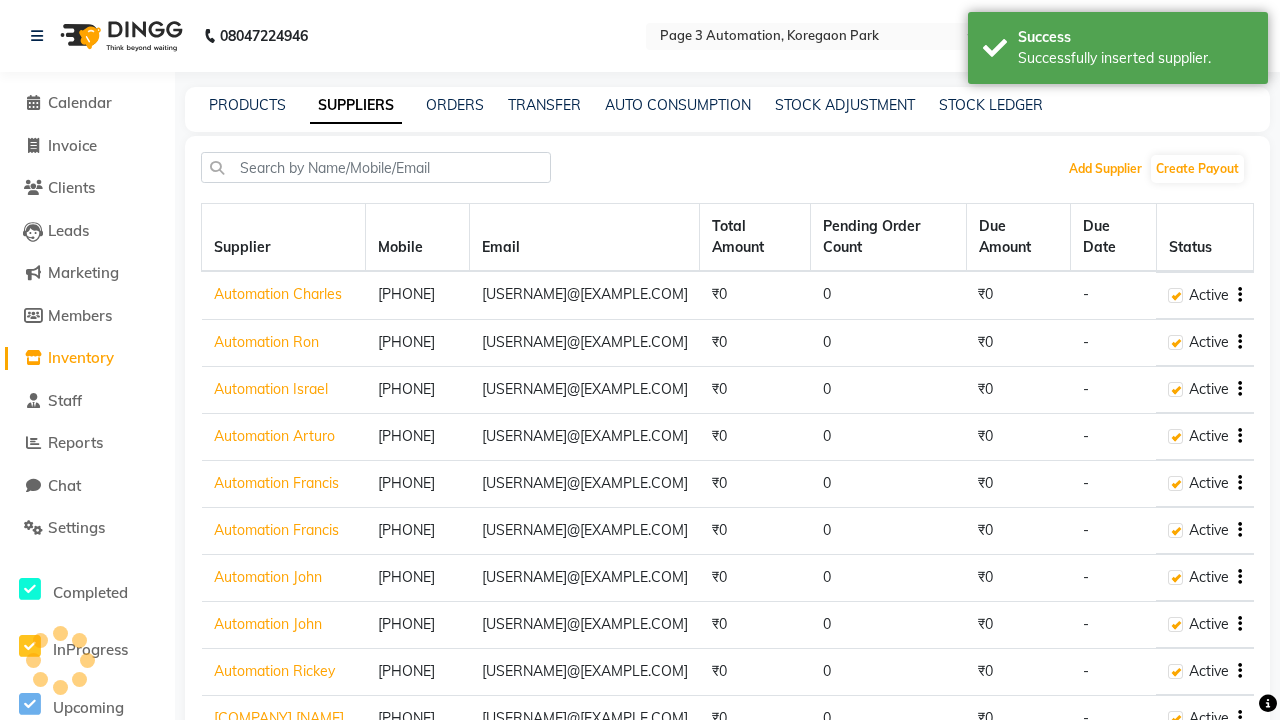 scroll, scrollTop: 0, scrollLeft: 0, axis: both 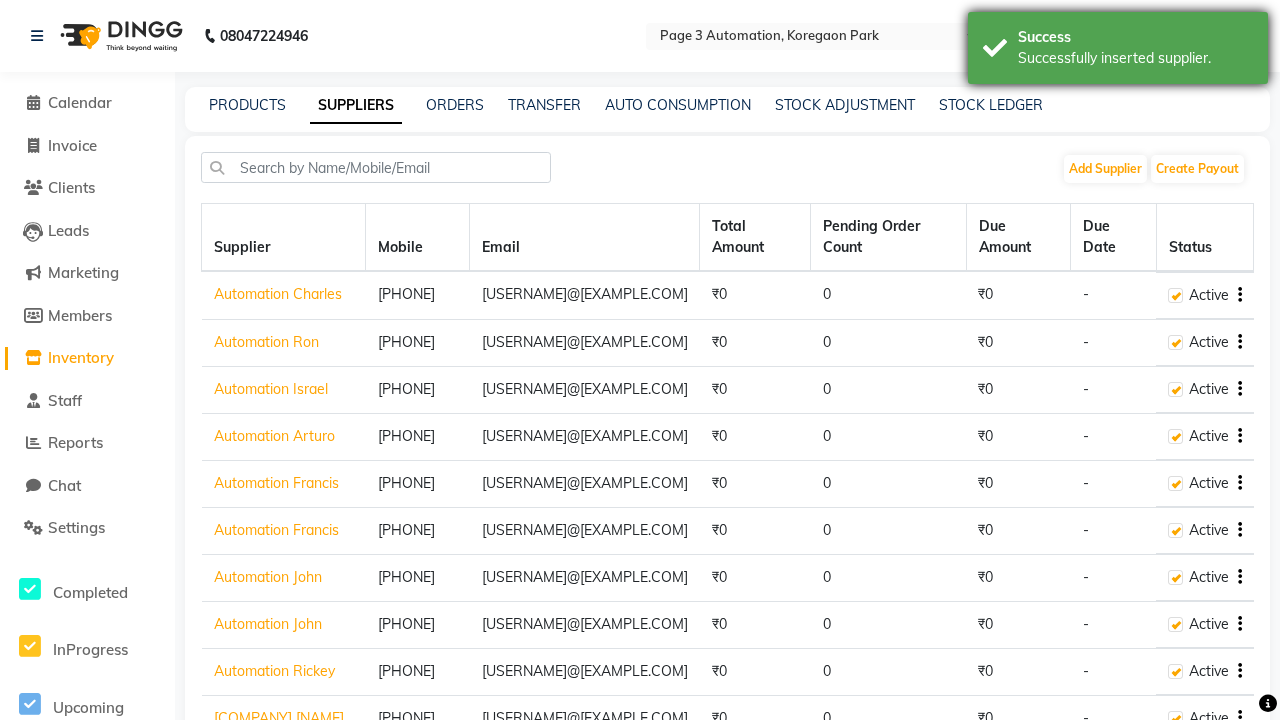 click on "Successfully inserted supplier." at bounding box center [1135, 58] 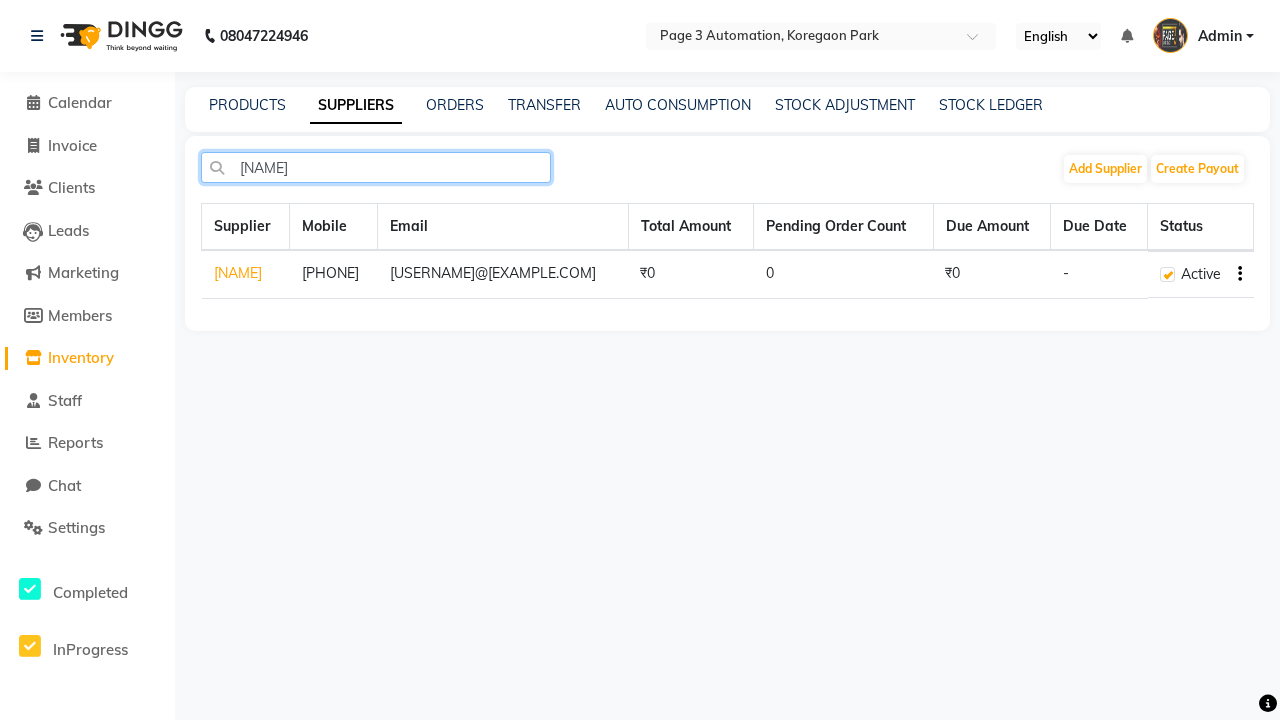 type on "[NAME]" 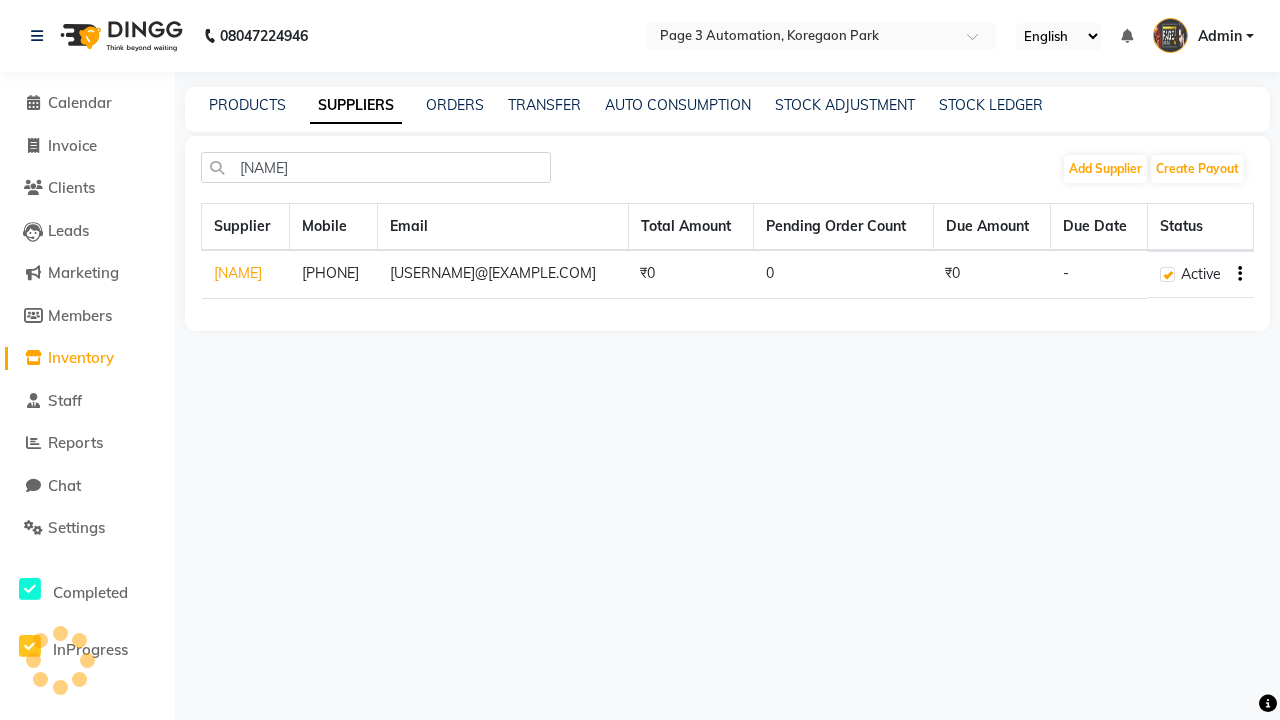 click 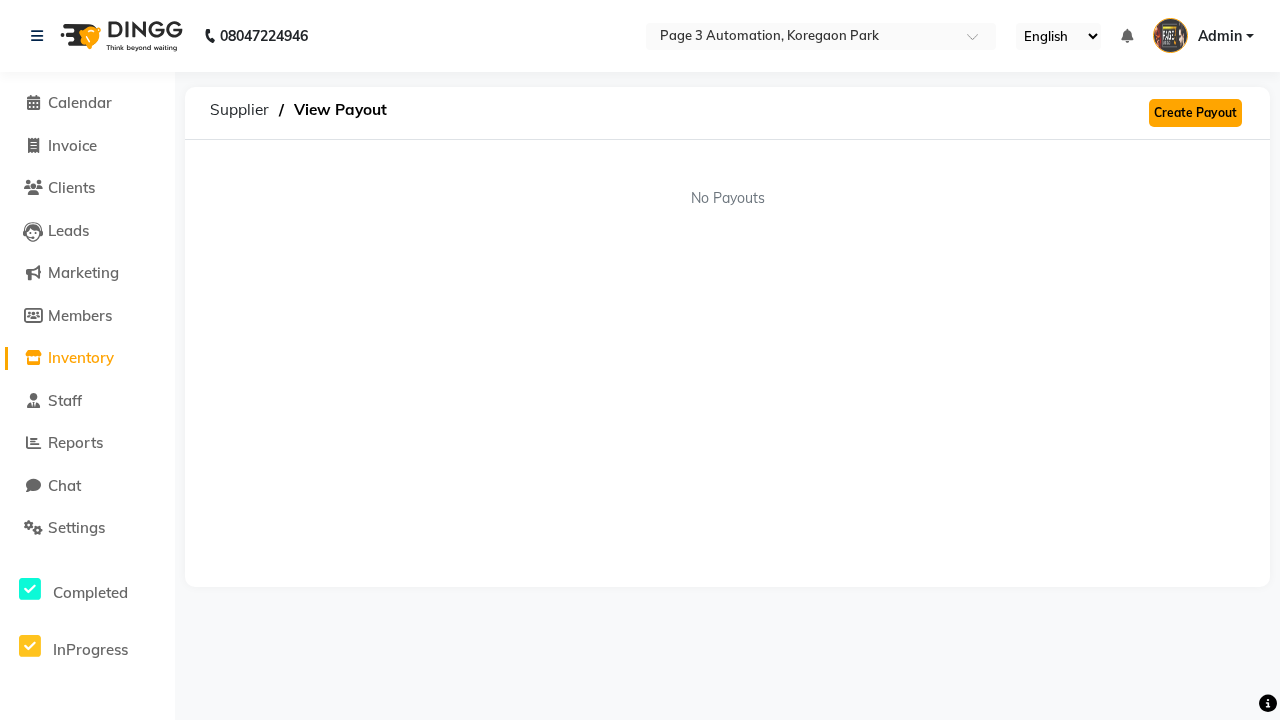 click on "Create Payout" 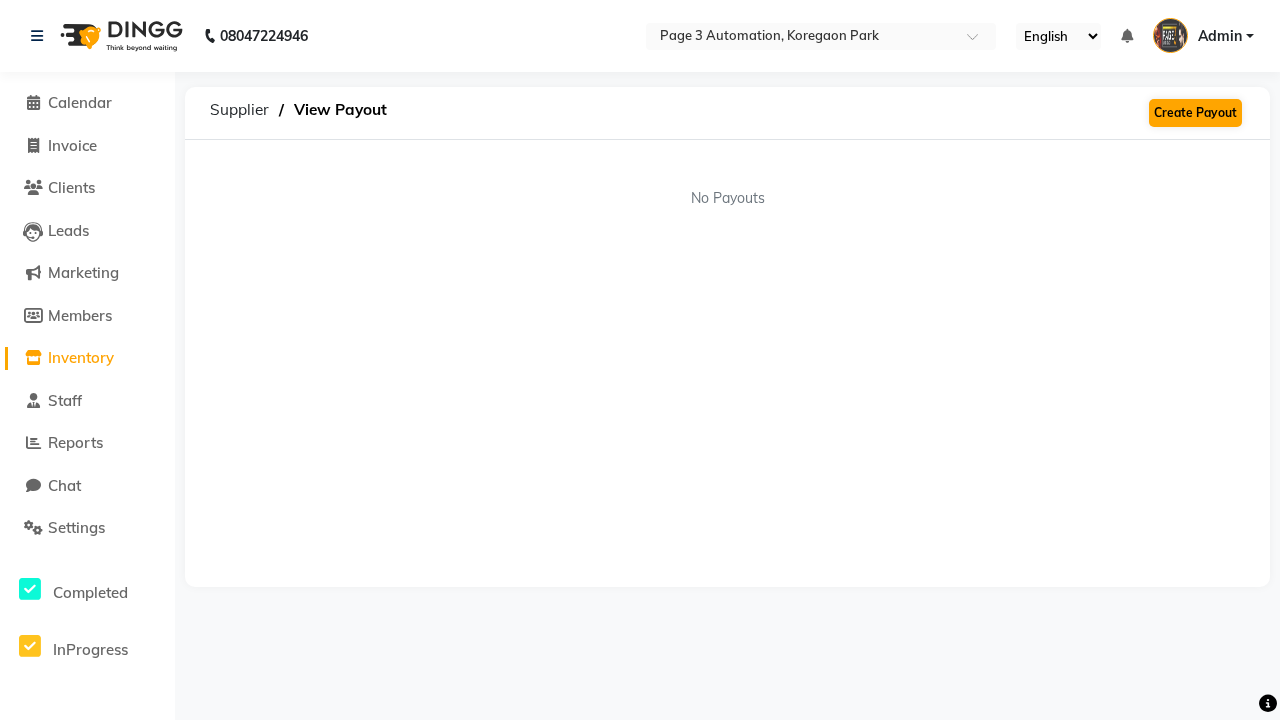 select on "5532" 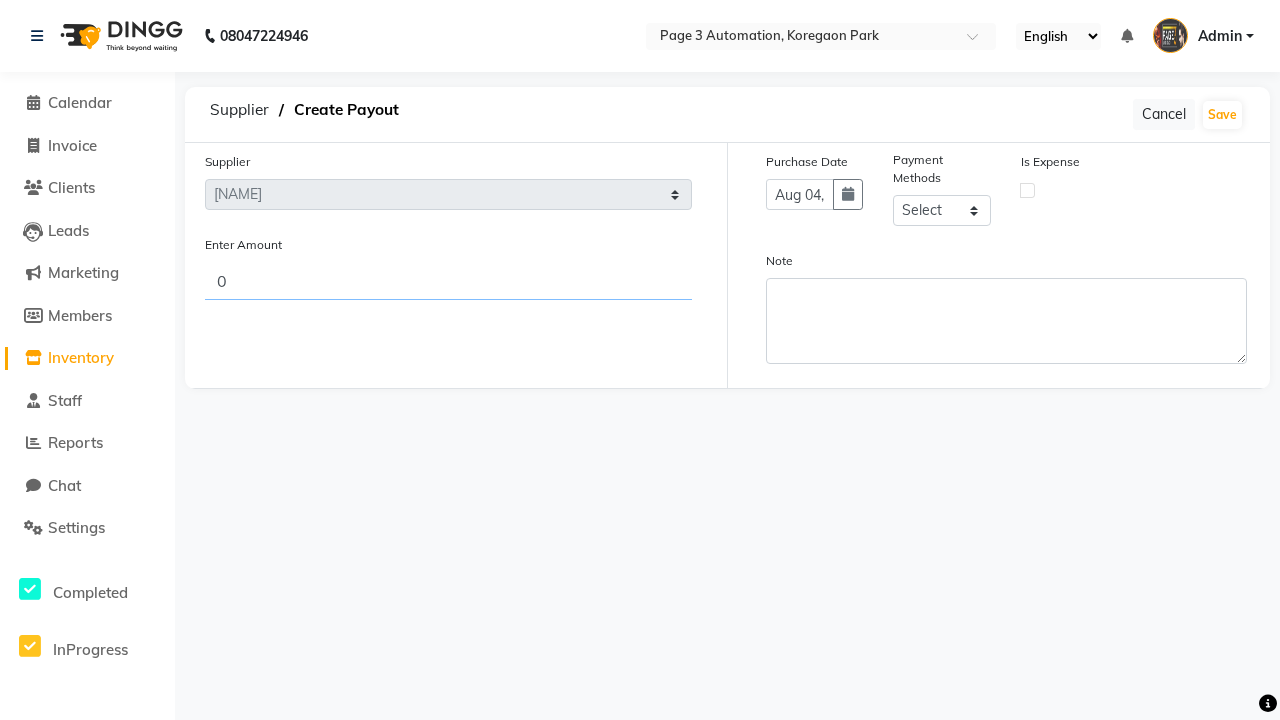 type on "881" 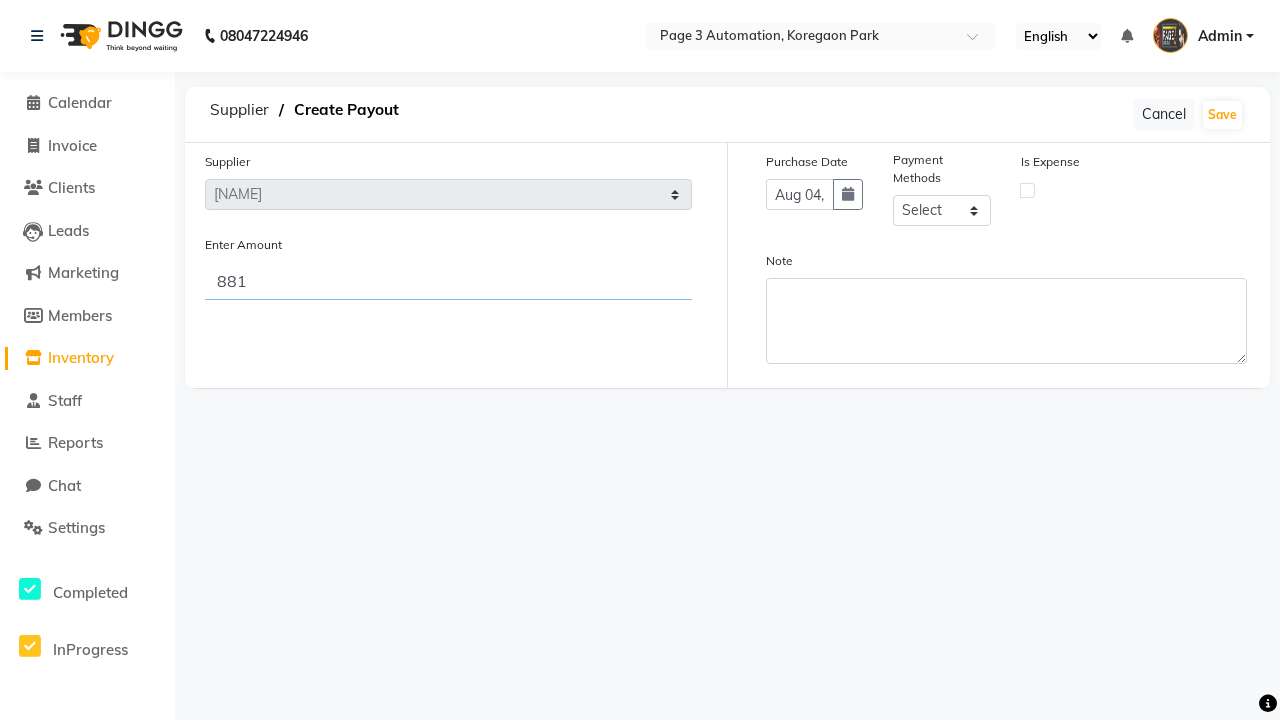 select on "1" 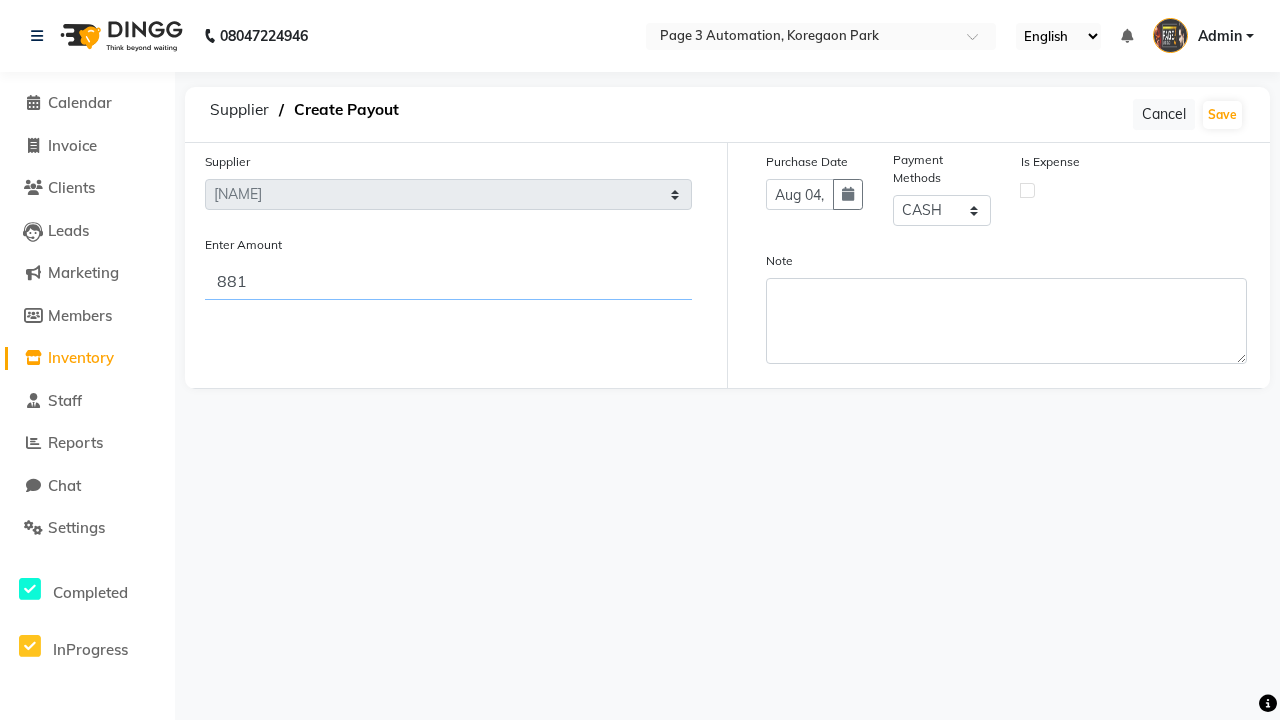 type on "881" 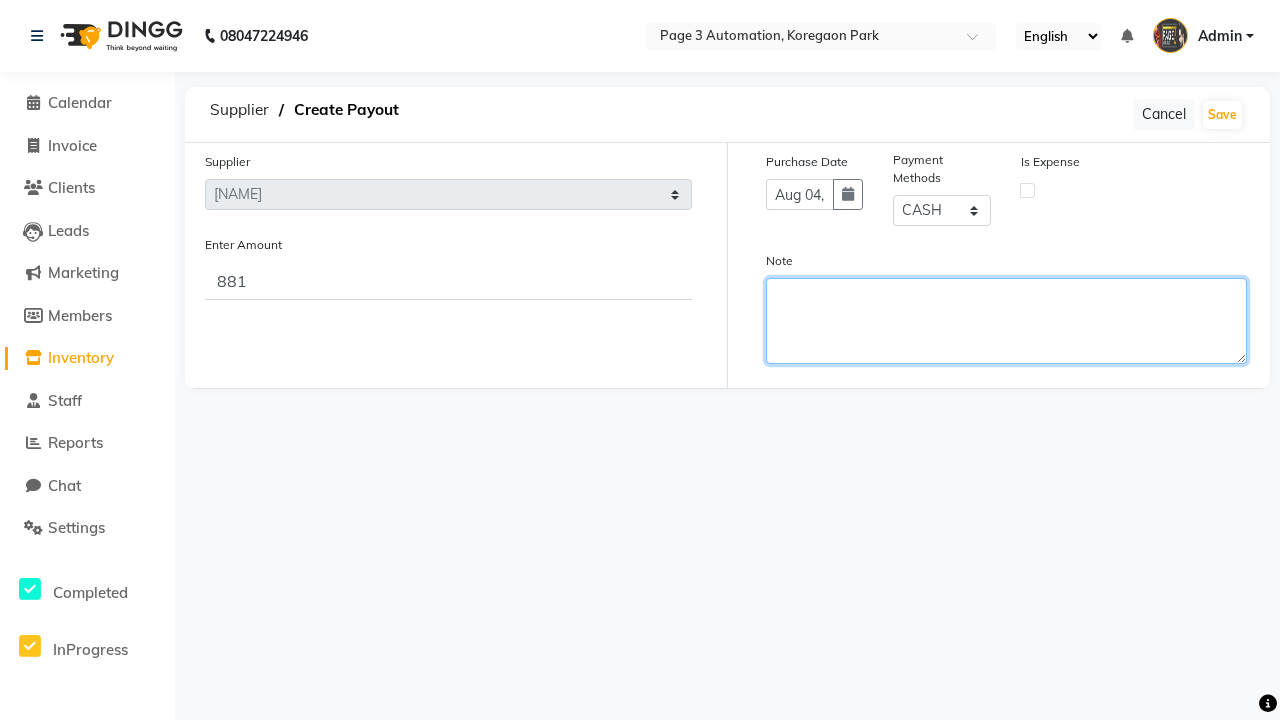 type on "This payout is created by automation" 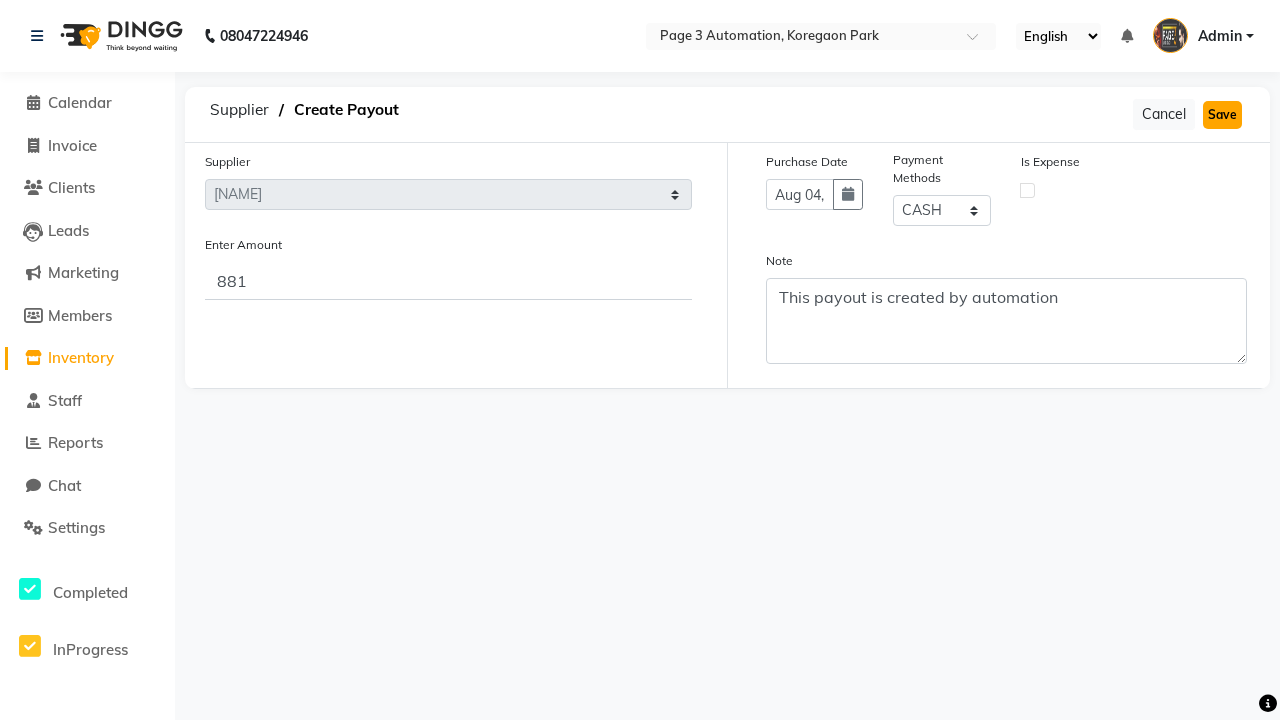 click on "Save" 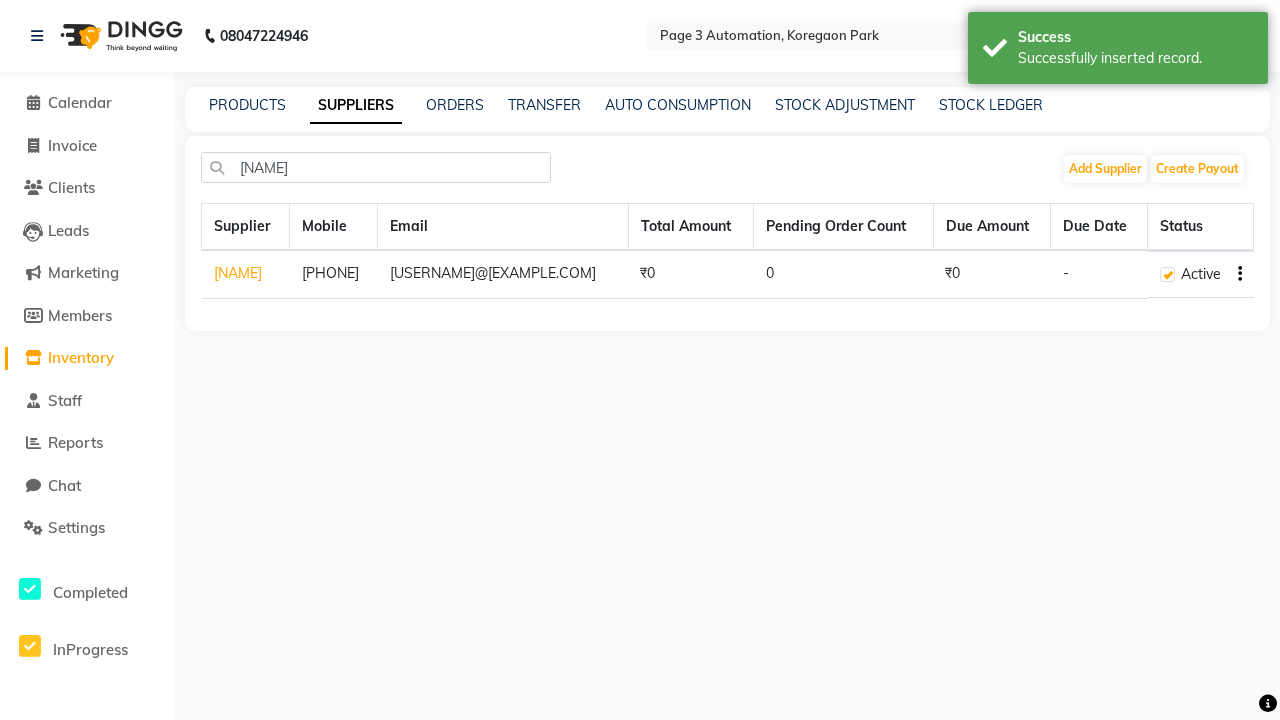 click on "Successfully inserted record." at bounding box center (1135, 58) 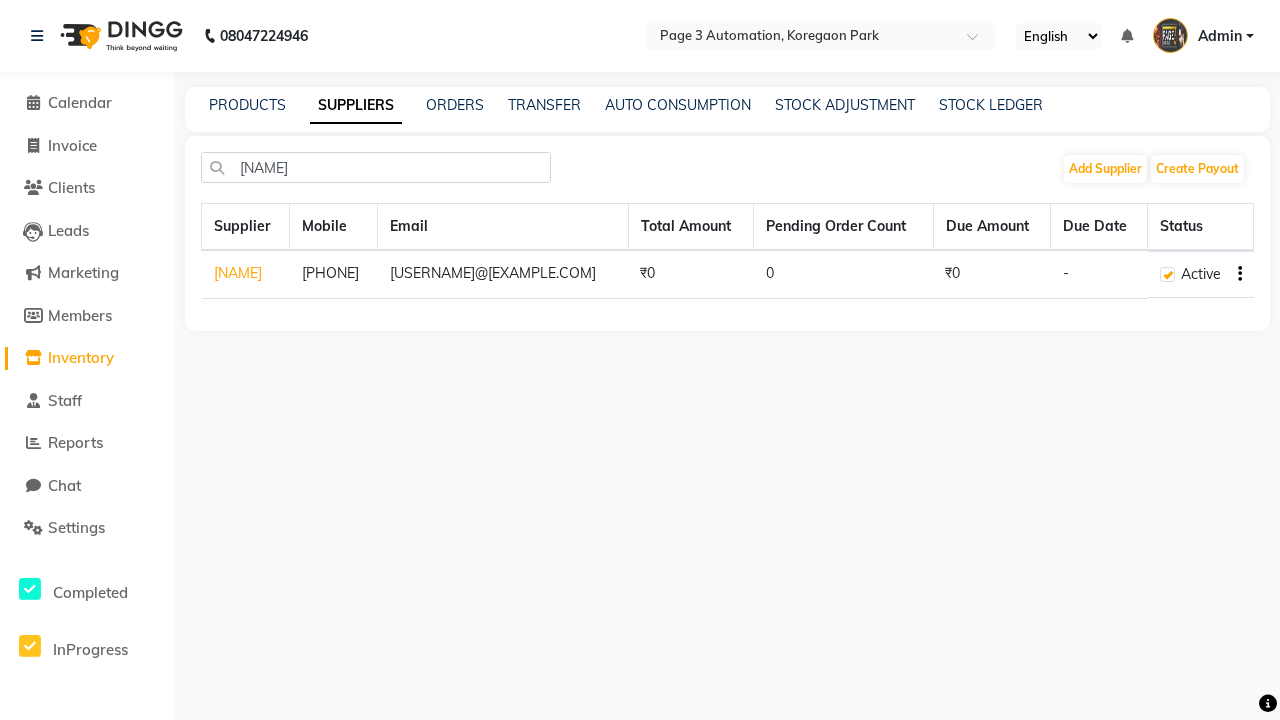click 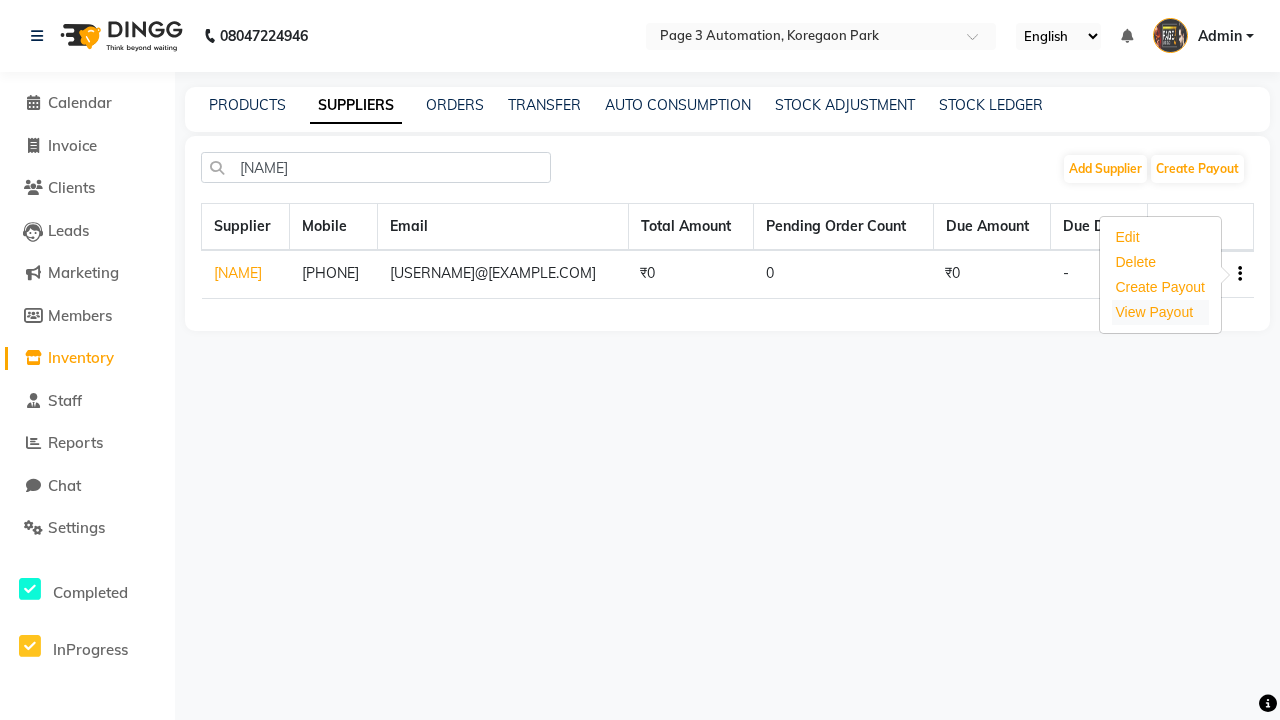click on "View Payout" at bounding box center [1155, 312] 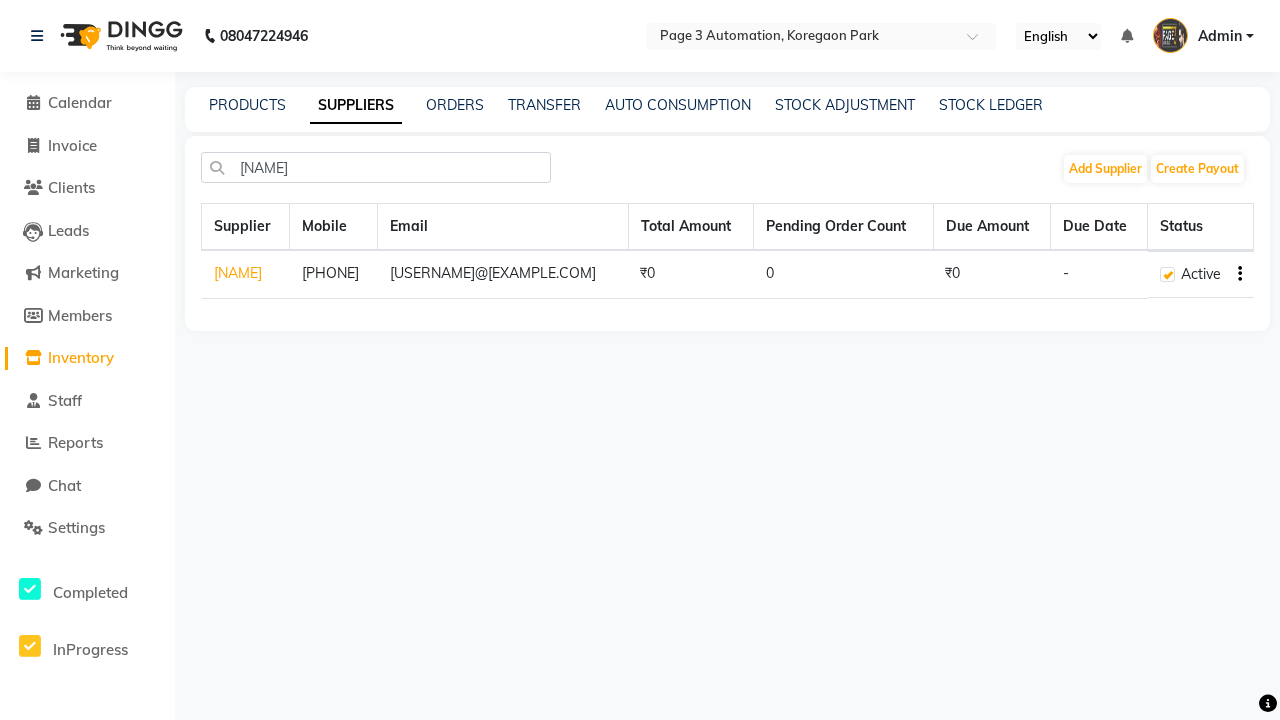 click 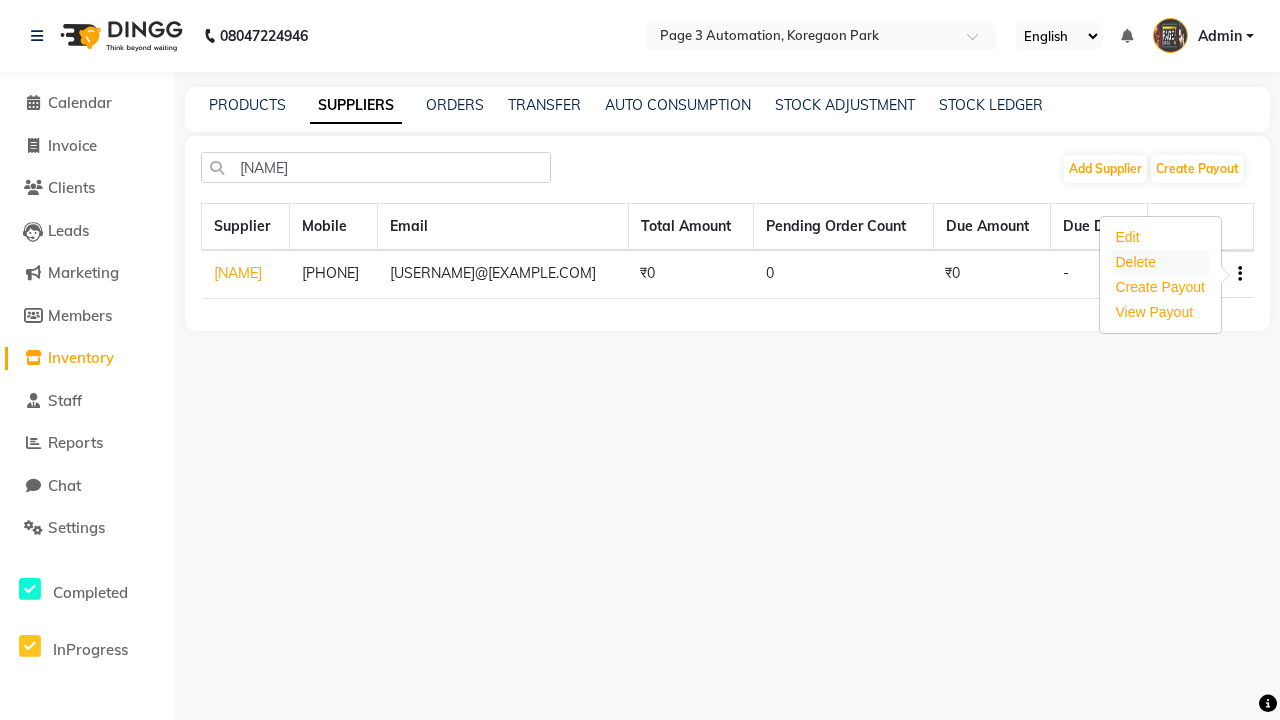 click on "Delete" at bounding box center [1161, 262] 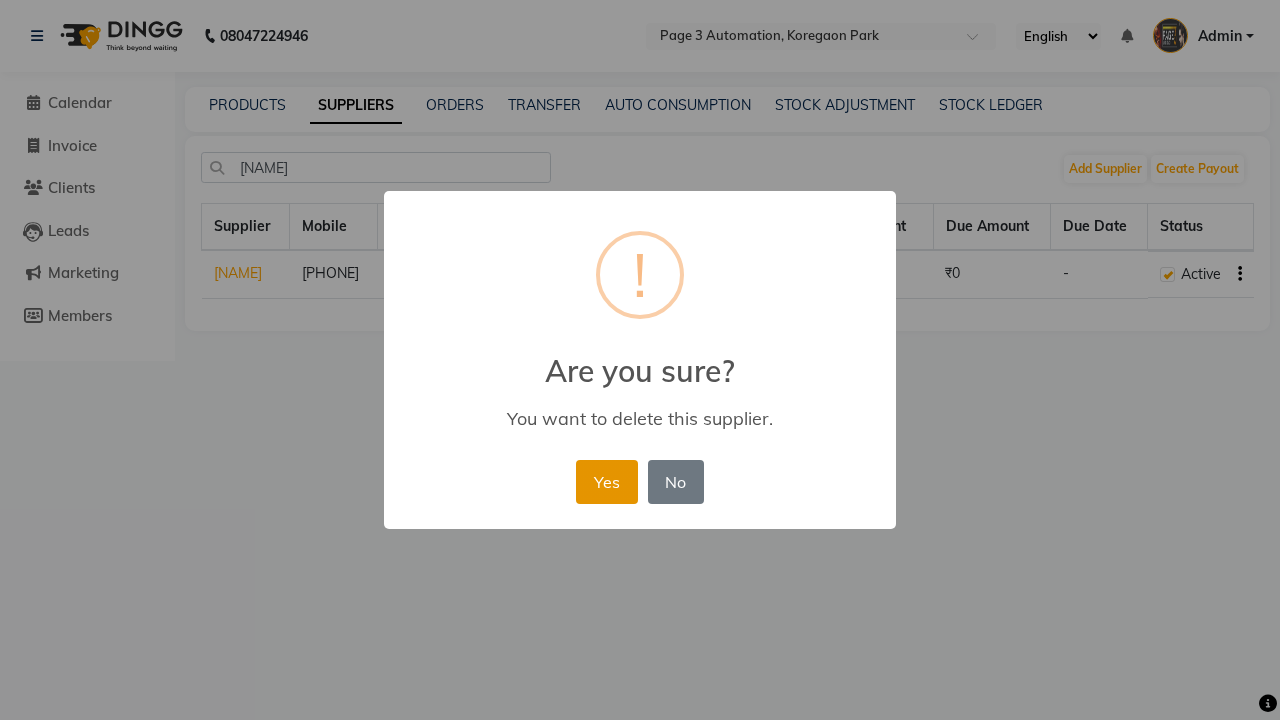 click on "Yes" at bounding box center (606, 482) 